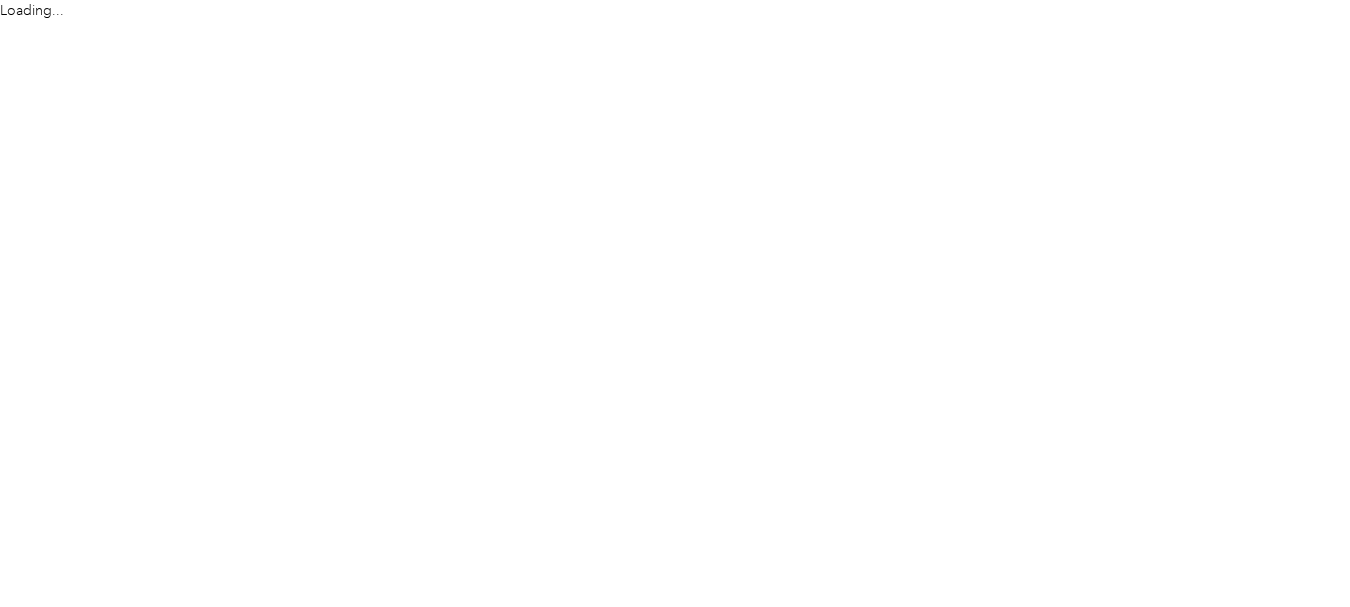 scroll, scrollTop: 0, scrollLeft: 0, axis: both 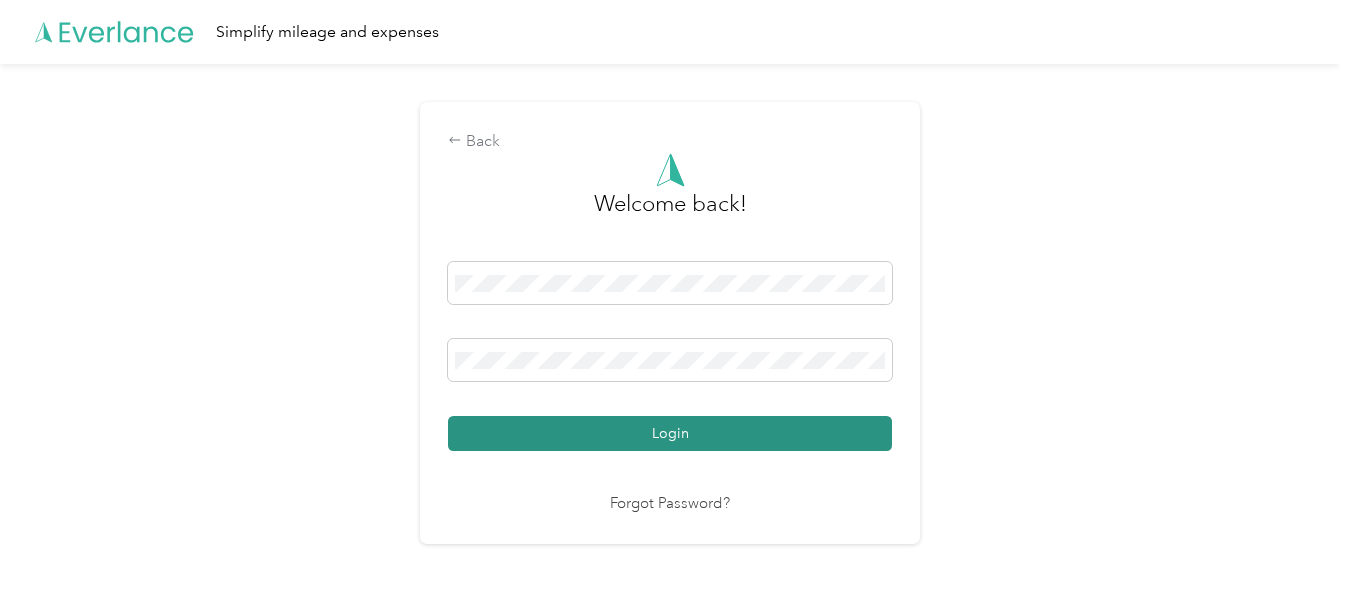 click on "Login" at bounding box center (670, 433) 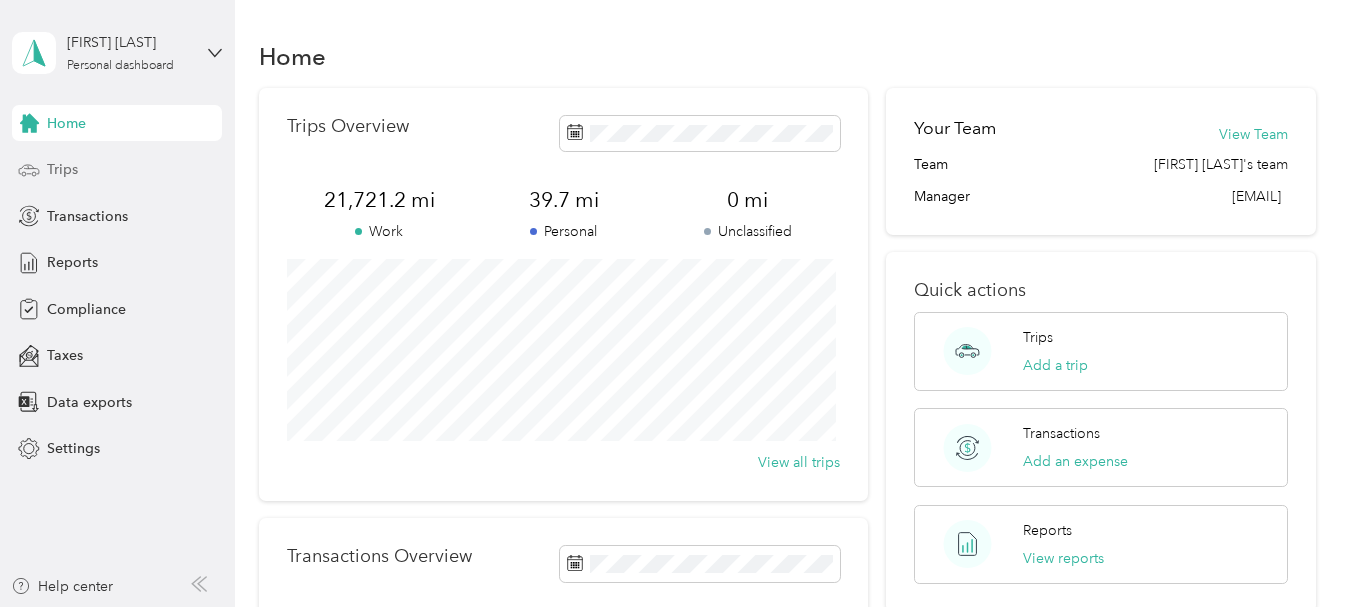 click on "Trips" at bounding box center (62, 169) 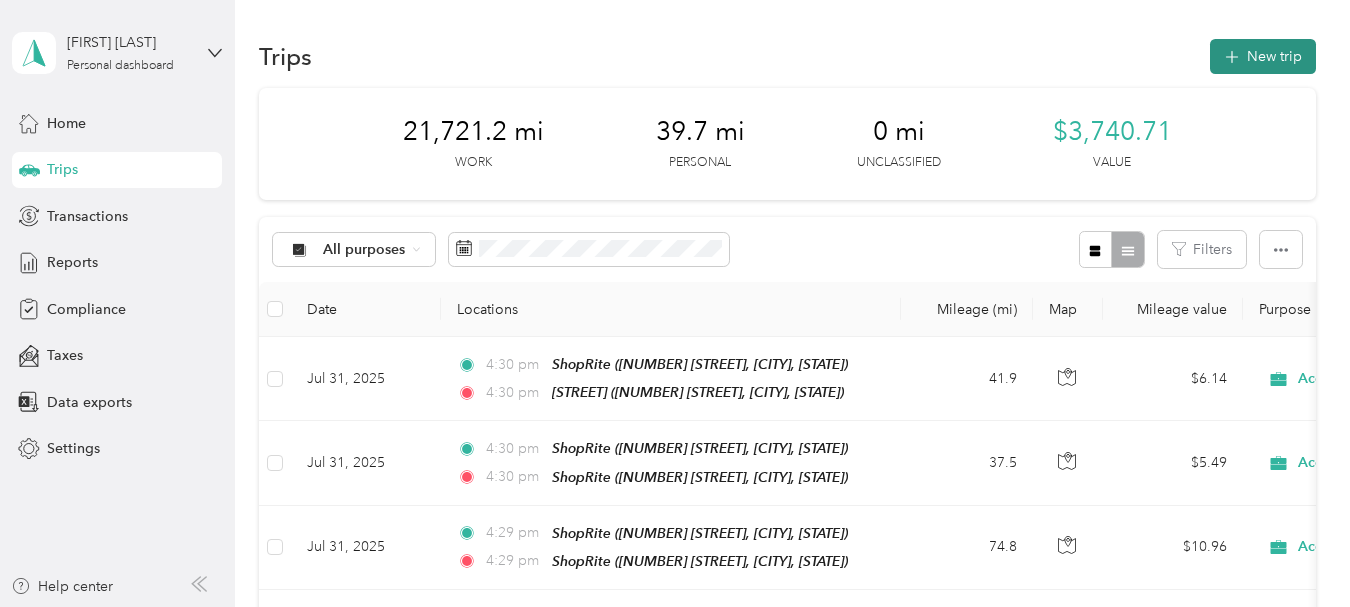 click on "New trip" at bounding box center [1263, 56] 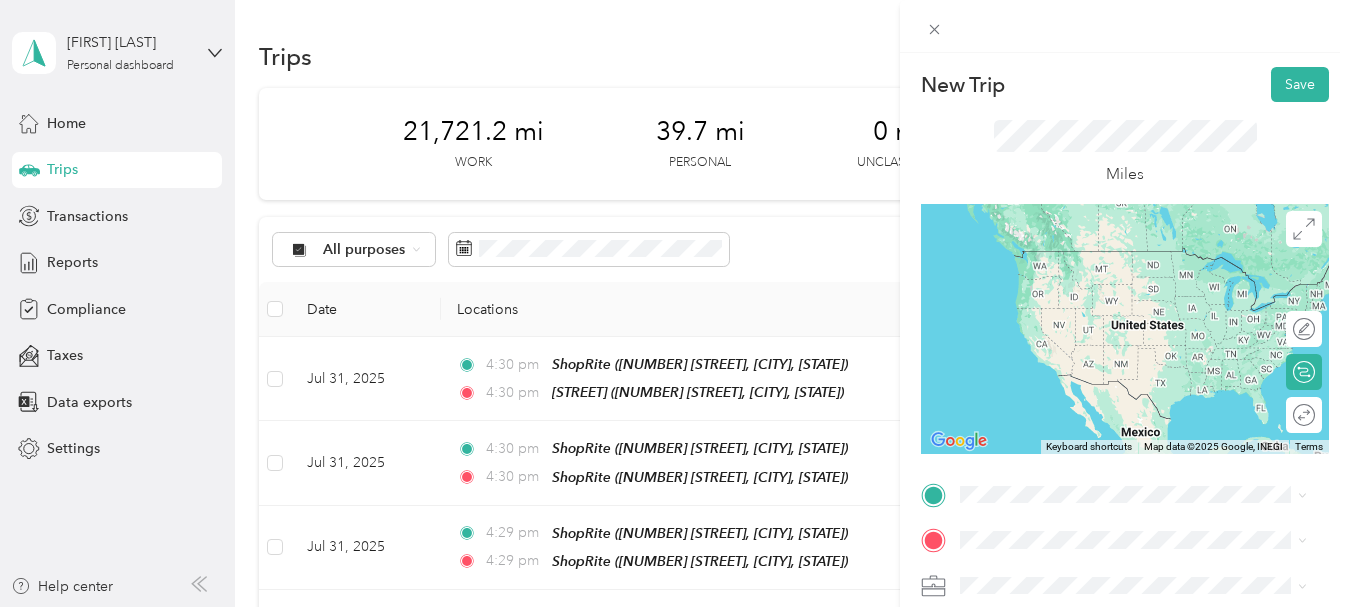 click on "[STREET] [NUMBER] [STREET], [POSTAL_CODE], [CITY], [STATE], [COUNTRY]" at bounding box center [1149, 361] 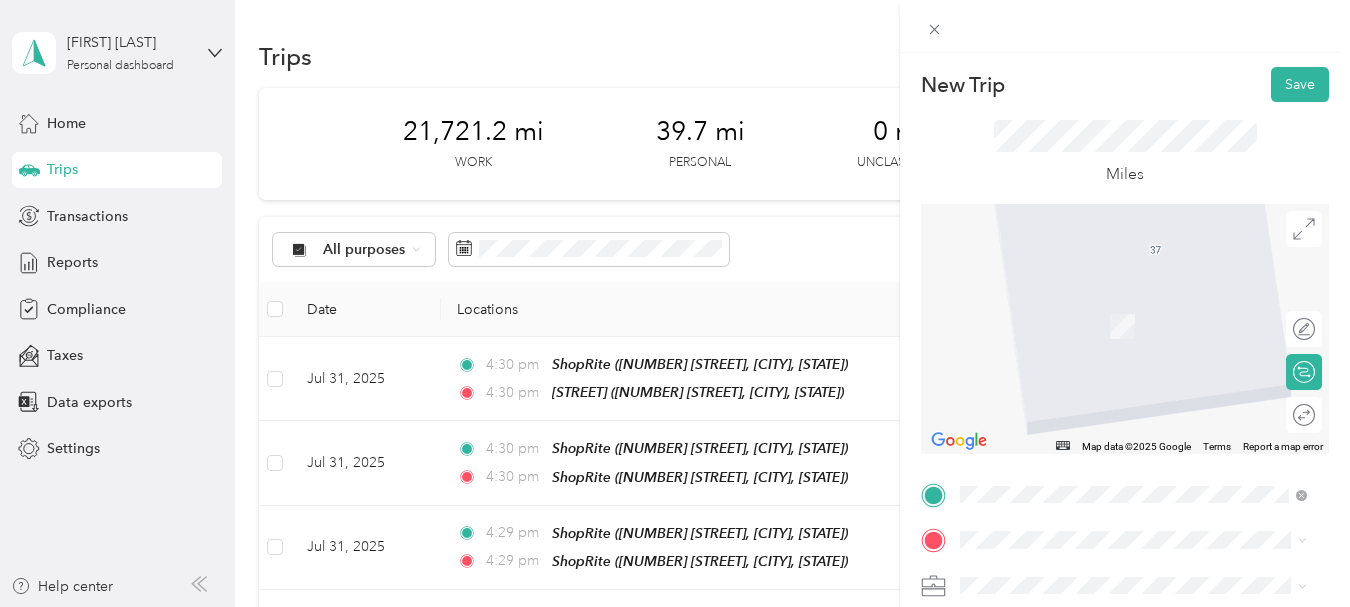 click on "[NUMBER] [STREET], [ZIP], [CITY], [STATE], [COUNTRY]" at bounding box center [1132, 413] 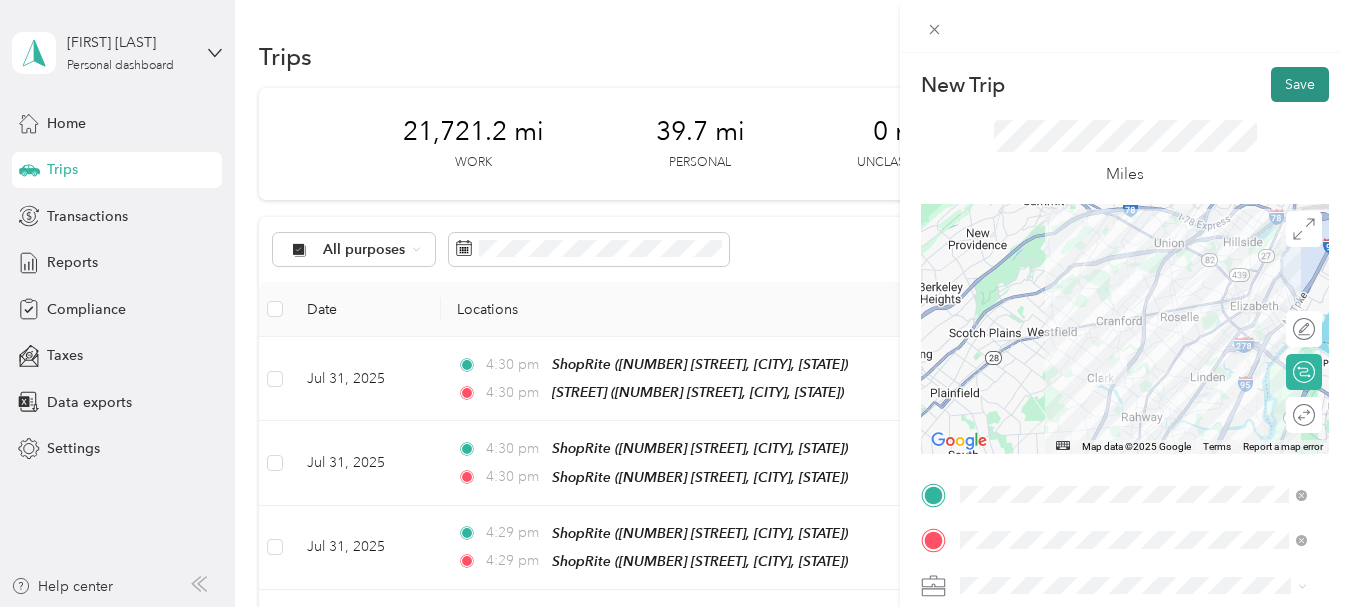 click on "Save" at bounding box center [1300, 84] 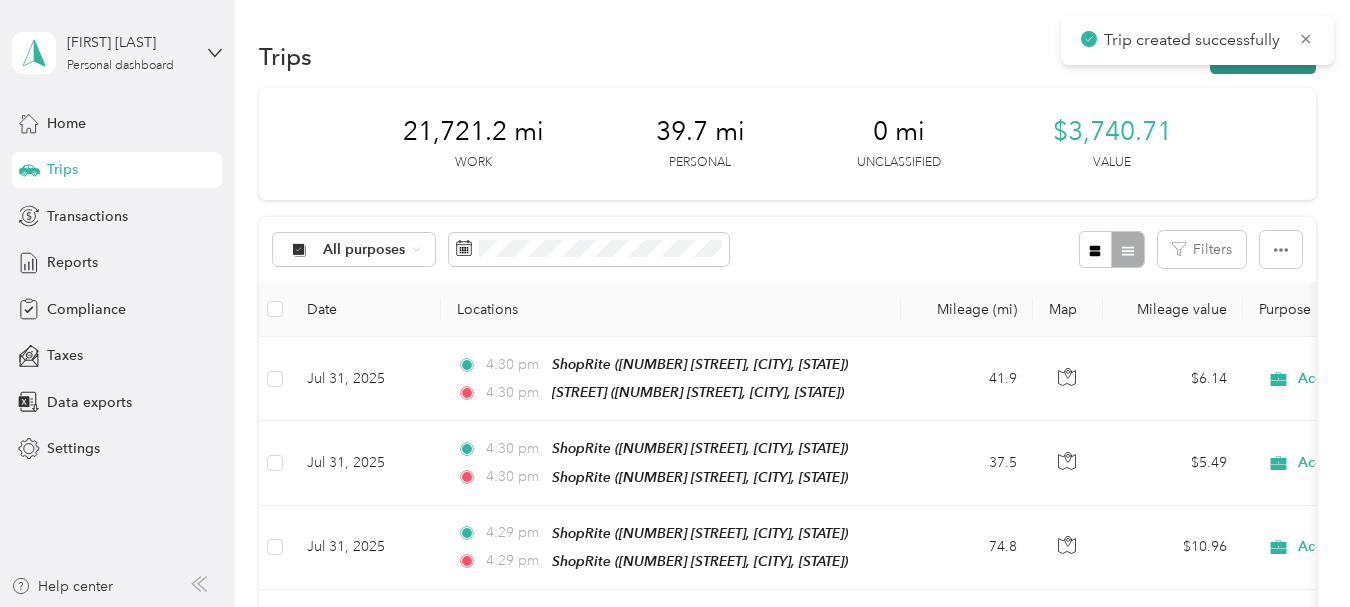 click on "New trip" at bounding box center (1263, 56) 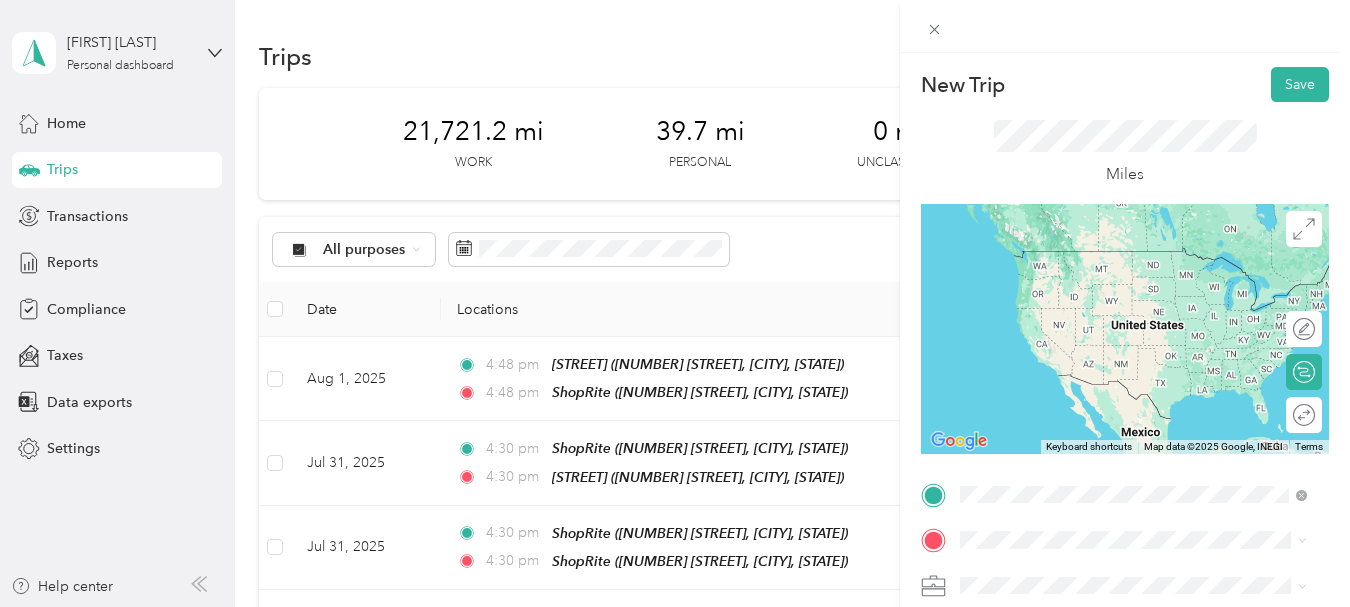 click on "[NUMBER] [STREET], [ZIP], [CITY], [STATE], [COUNTRY]" at bounding box center [1132, 375] 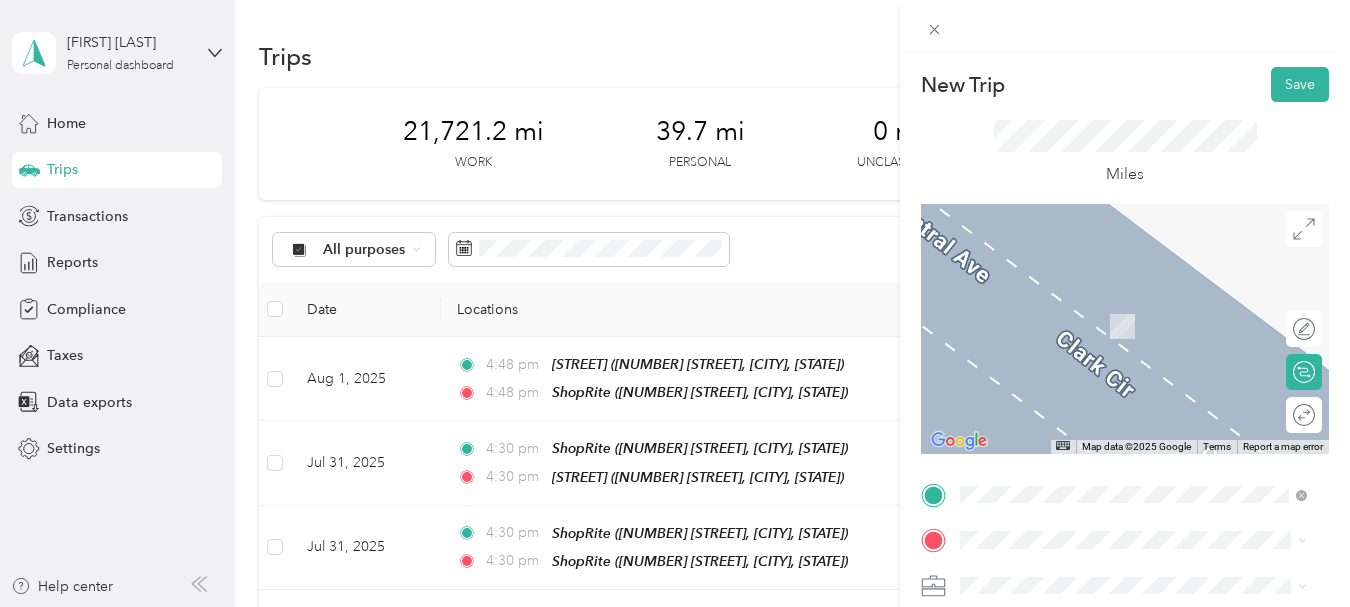 click on "TEAM [BRAND] [NUMBER] [STREET], [ZIP], [CITY], [STATE], [COUNTRY]" at bounding box center (1149, 320) 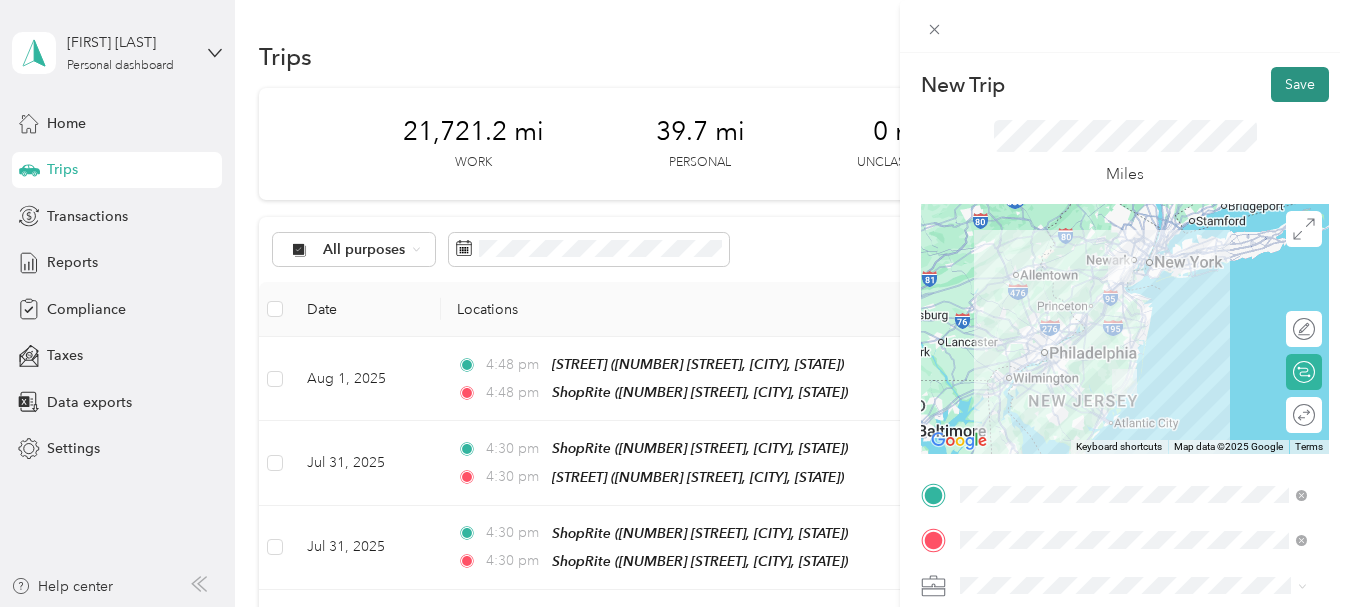 click on "Save" at bounding box center (1300, 84) 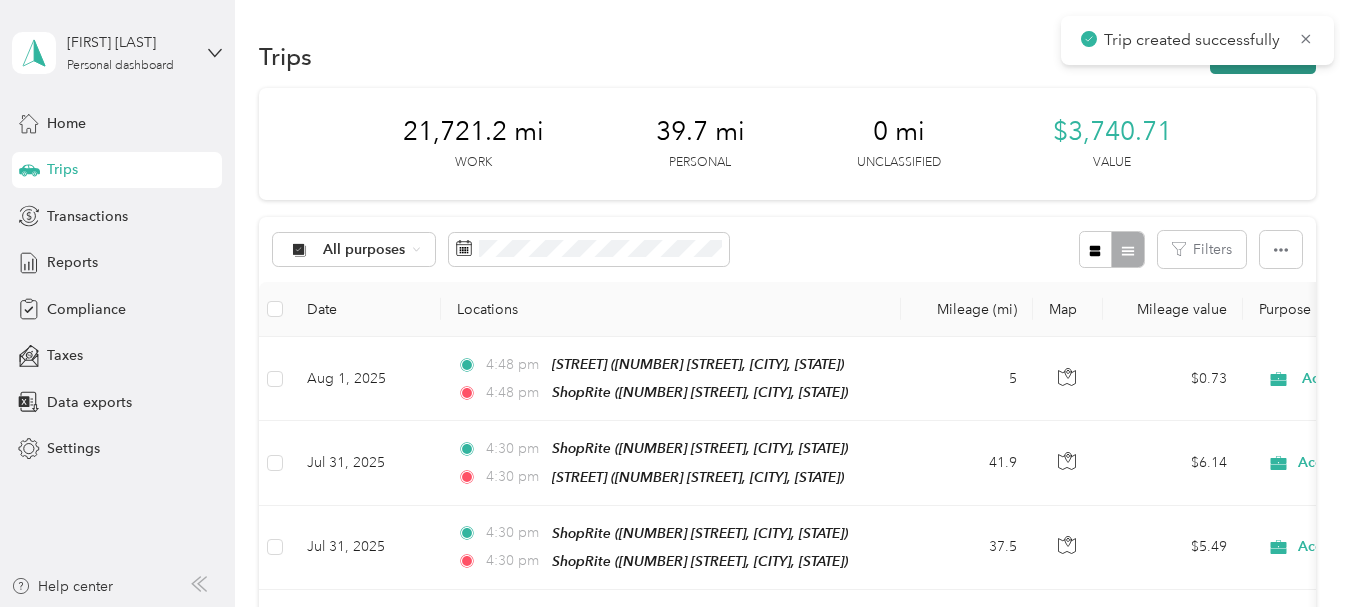 click on "New trip" at bounding box center [1263, 56] 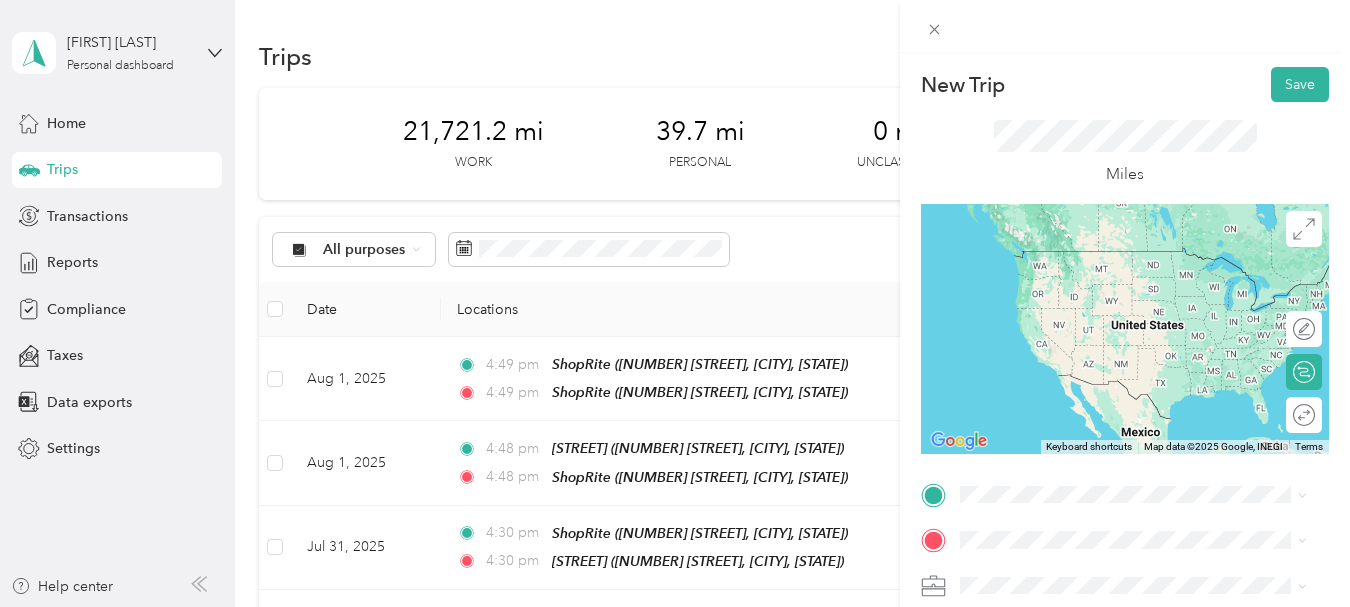 click on "[NUMBER] [STREET], [ZIP], [CITY], [STATE], [COUNTRY]" at bounding box center [1132, 291] 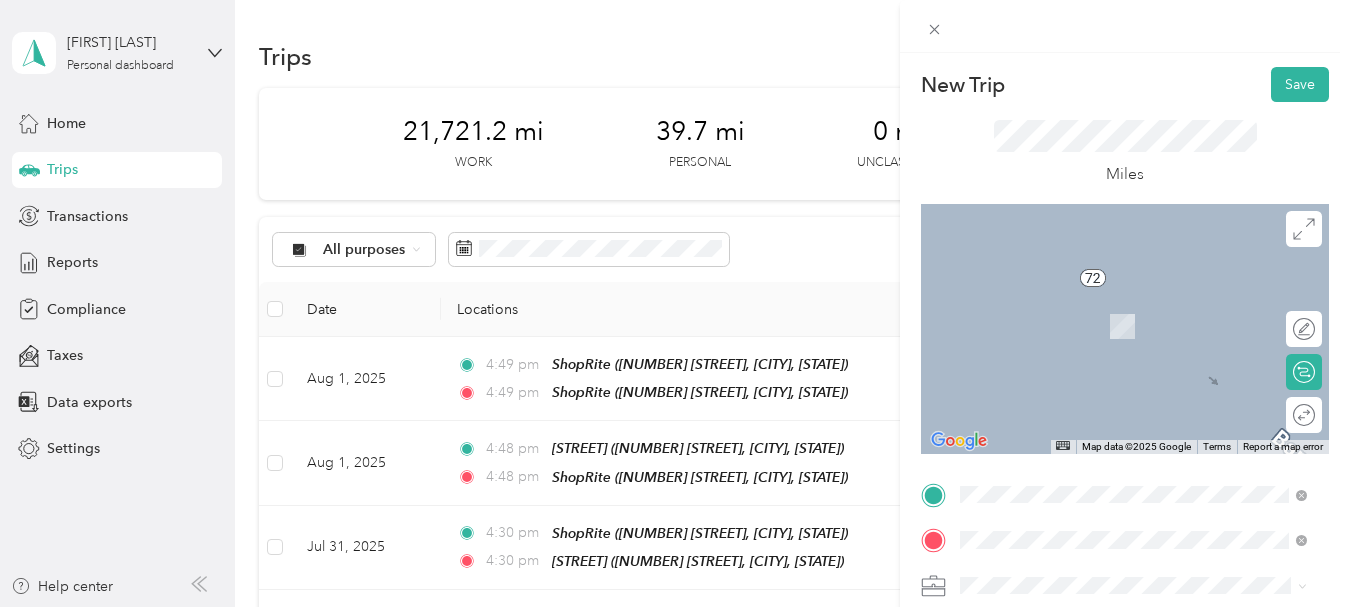 click on "[NUMBER] [STREET], [POSTAL_CODE], [CITY], [STATE], [COUNTRY]" at bounding box center [1144, 344] 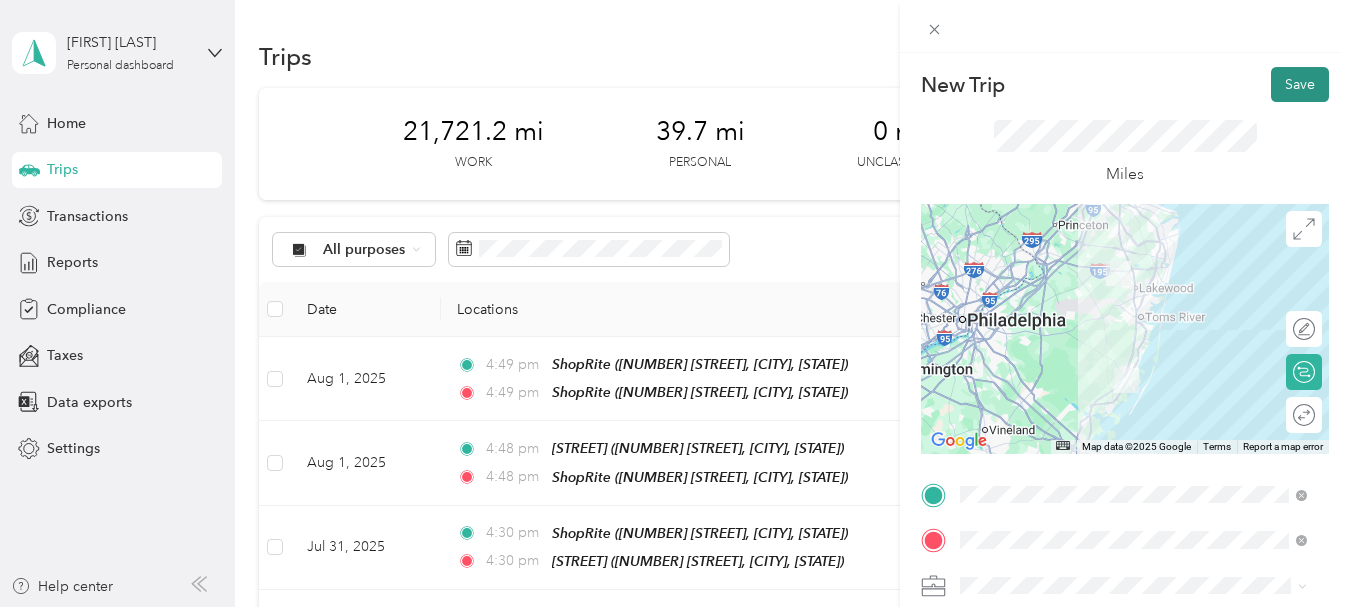 click on "Save" at bounding box center (1300, 84) 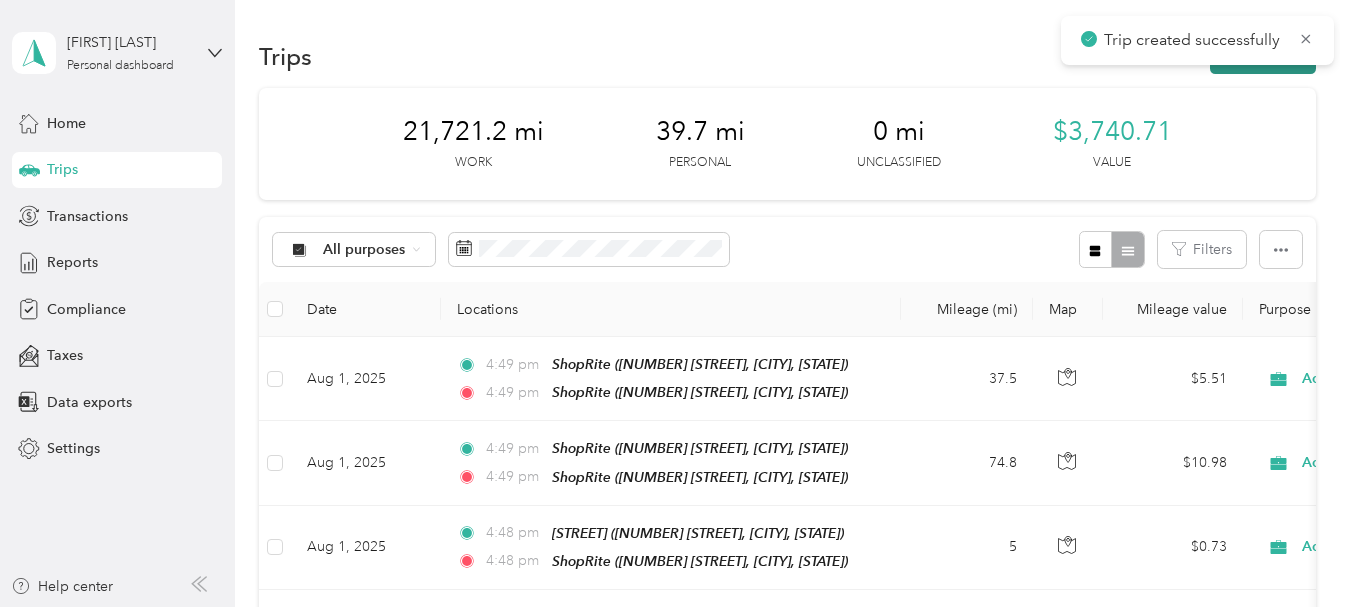 click on "New trip" at bounding box center (1263, 56) 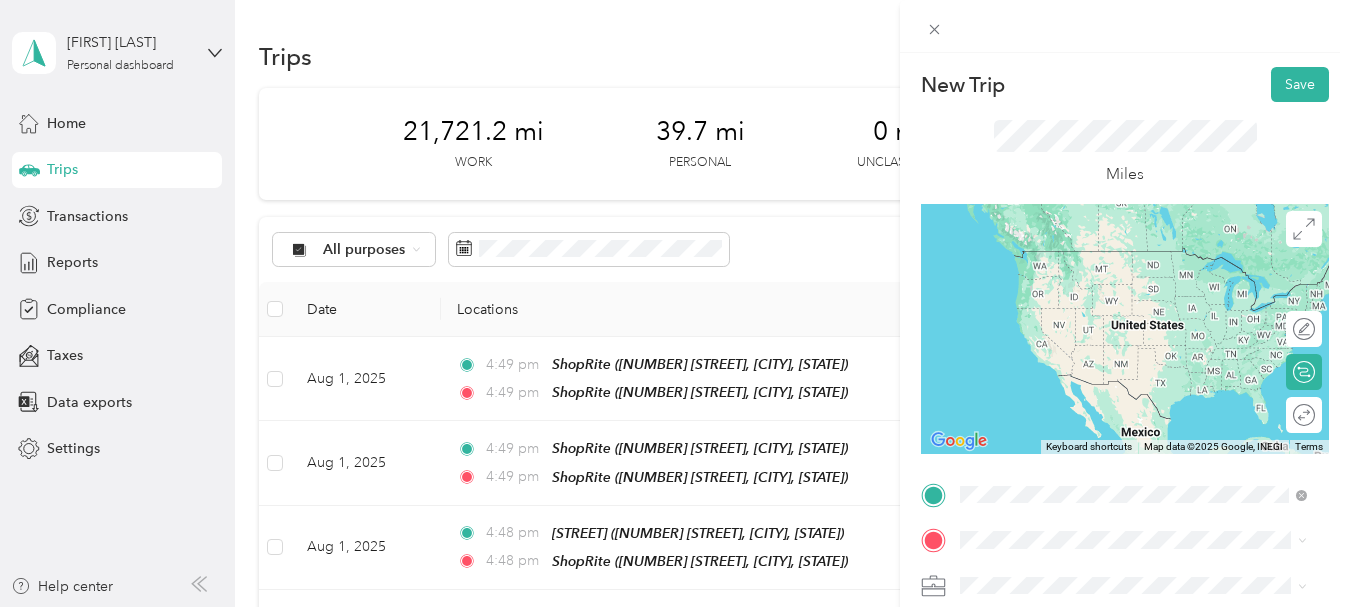 click on "[NUMBER] [STREET], [POSTAL_CODE], [CITY], [STATE], [COUNTRY]" at bounding box center [1144, 298] 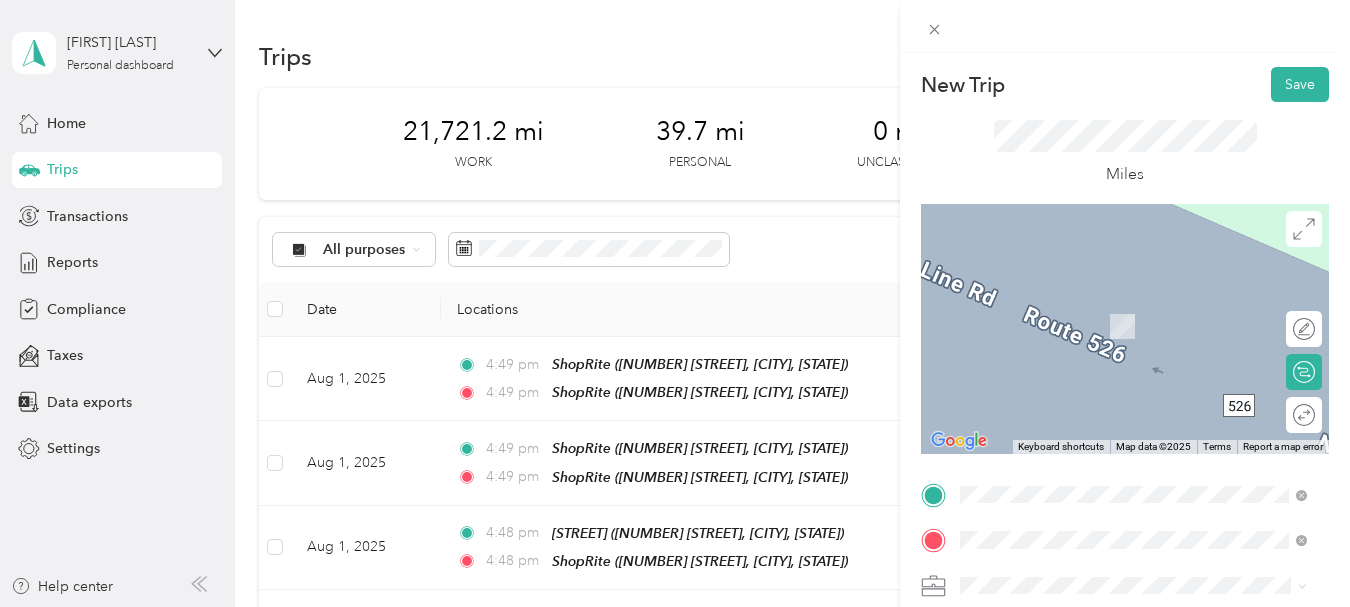 click on "[NUMBER] [STREET], [POSTAL_CODE], [CITY], [STATE], [COUNTRY]" at bounding box center (1144, 428) 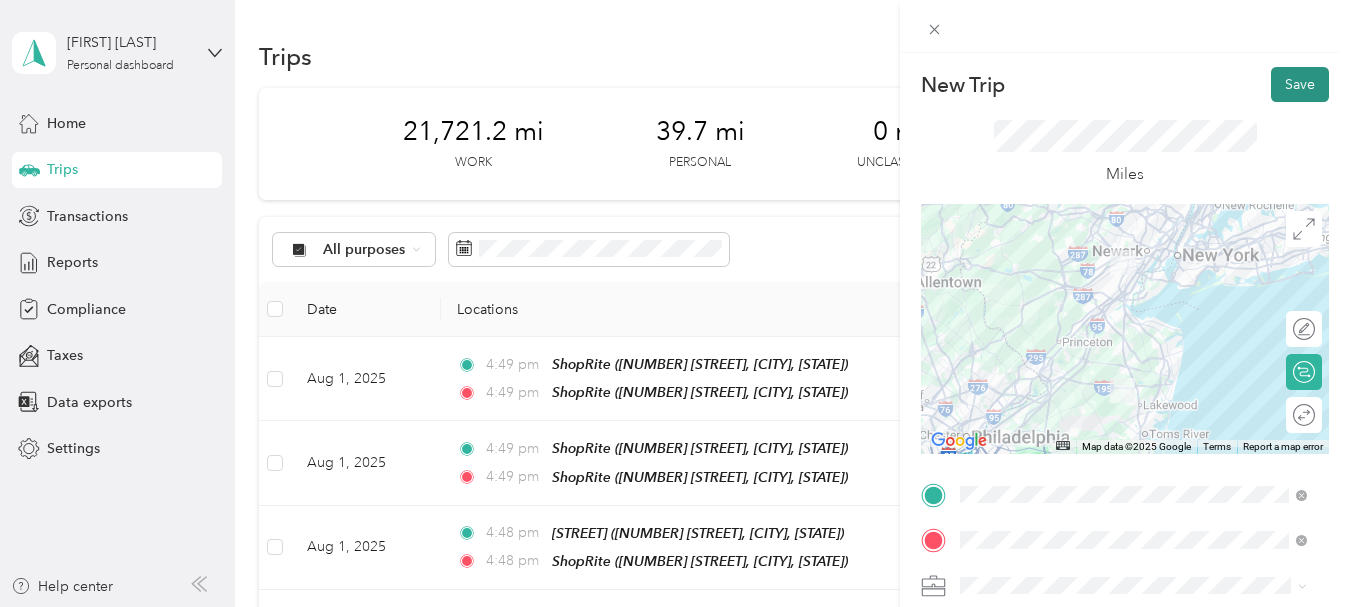 click on "Save" at bounding box center [1300, 84] 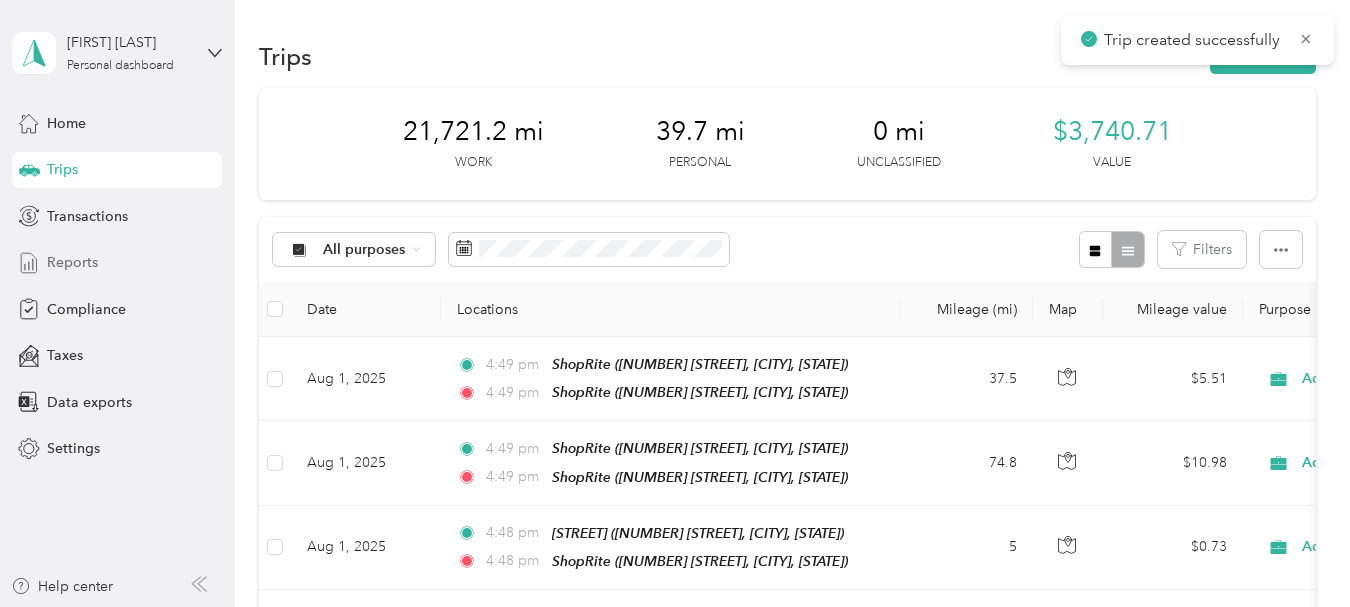 click on "Reports" at bounding box center [72, 262] 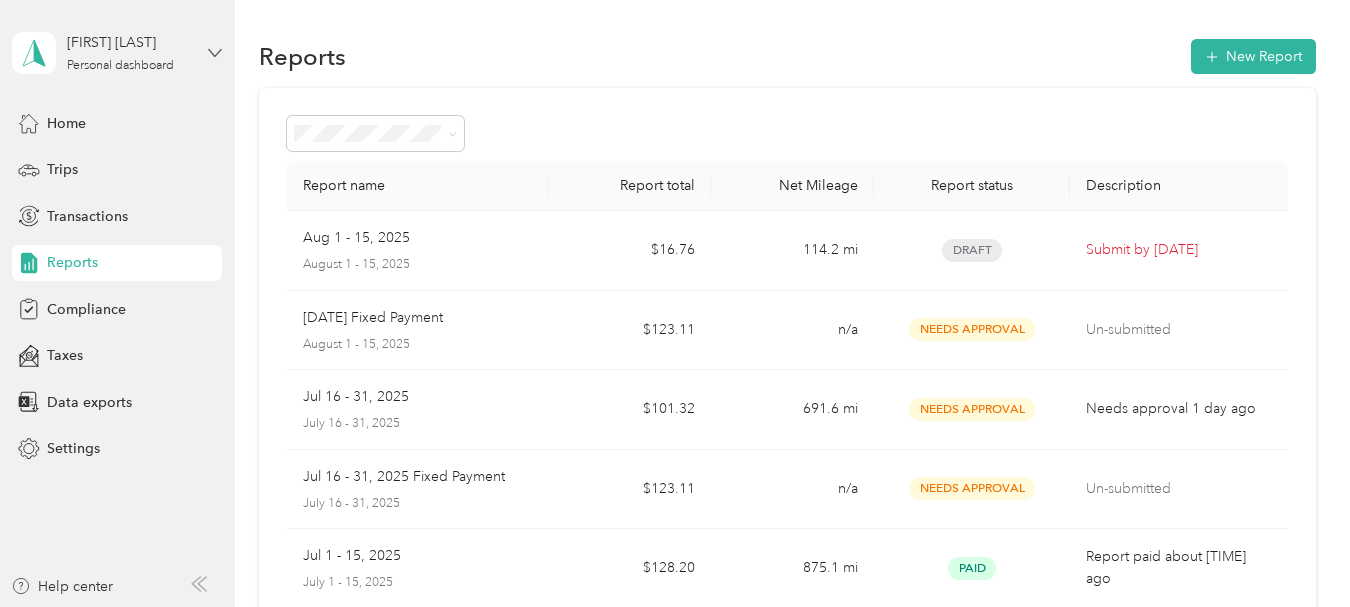 click 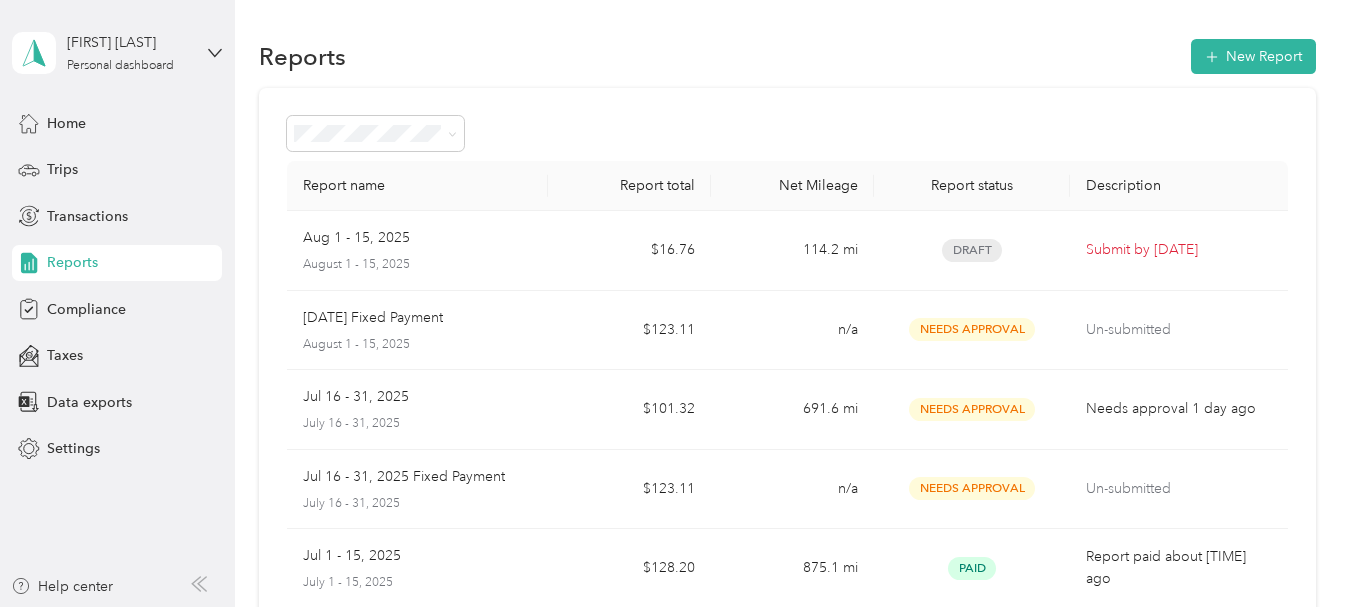 click on "Log out" at bounding box center [164, 158] 